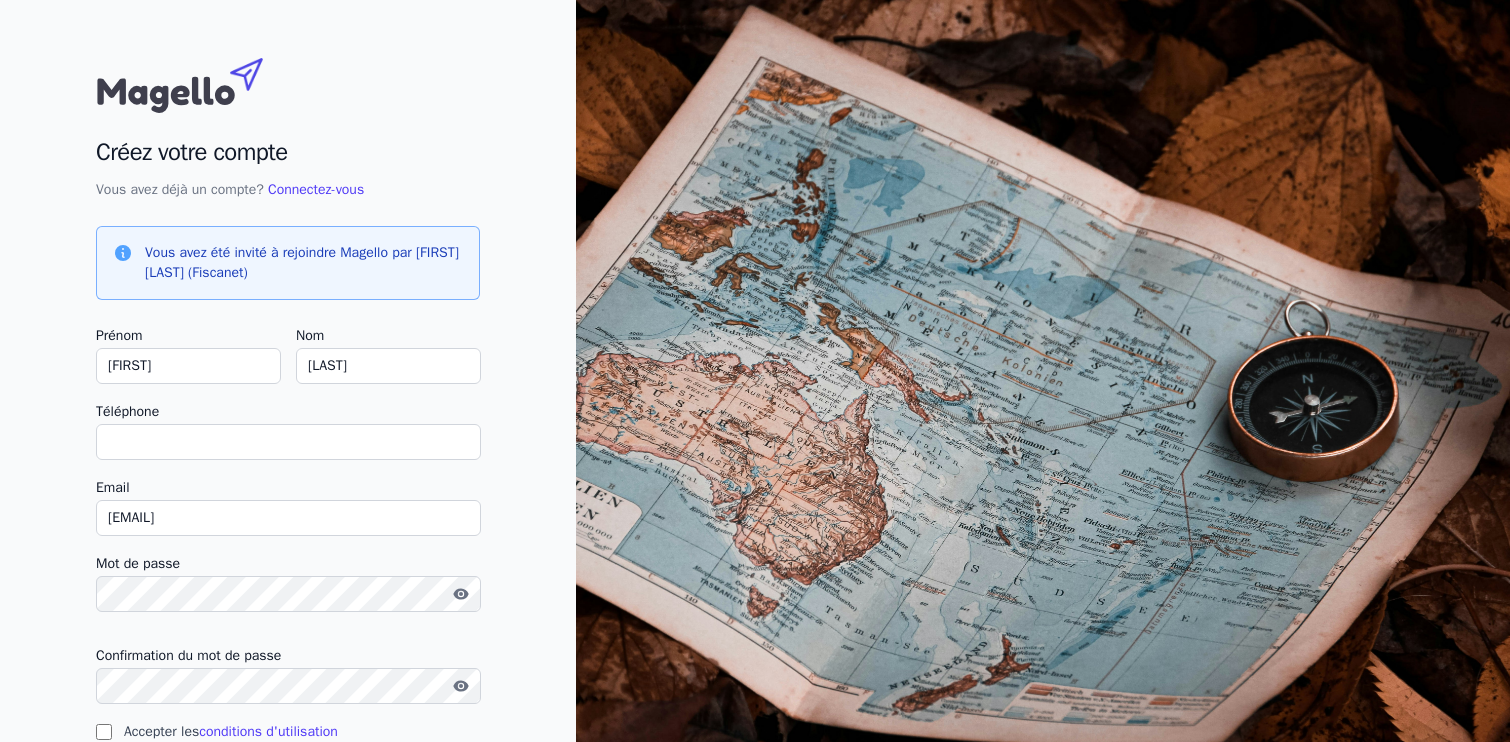 scroll, scrollTop: 0, scrollLeft: 0, axis: both 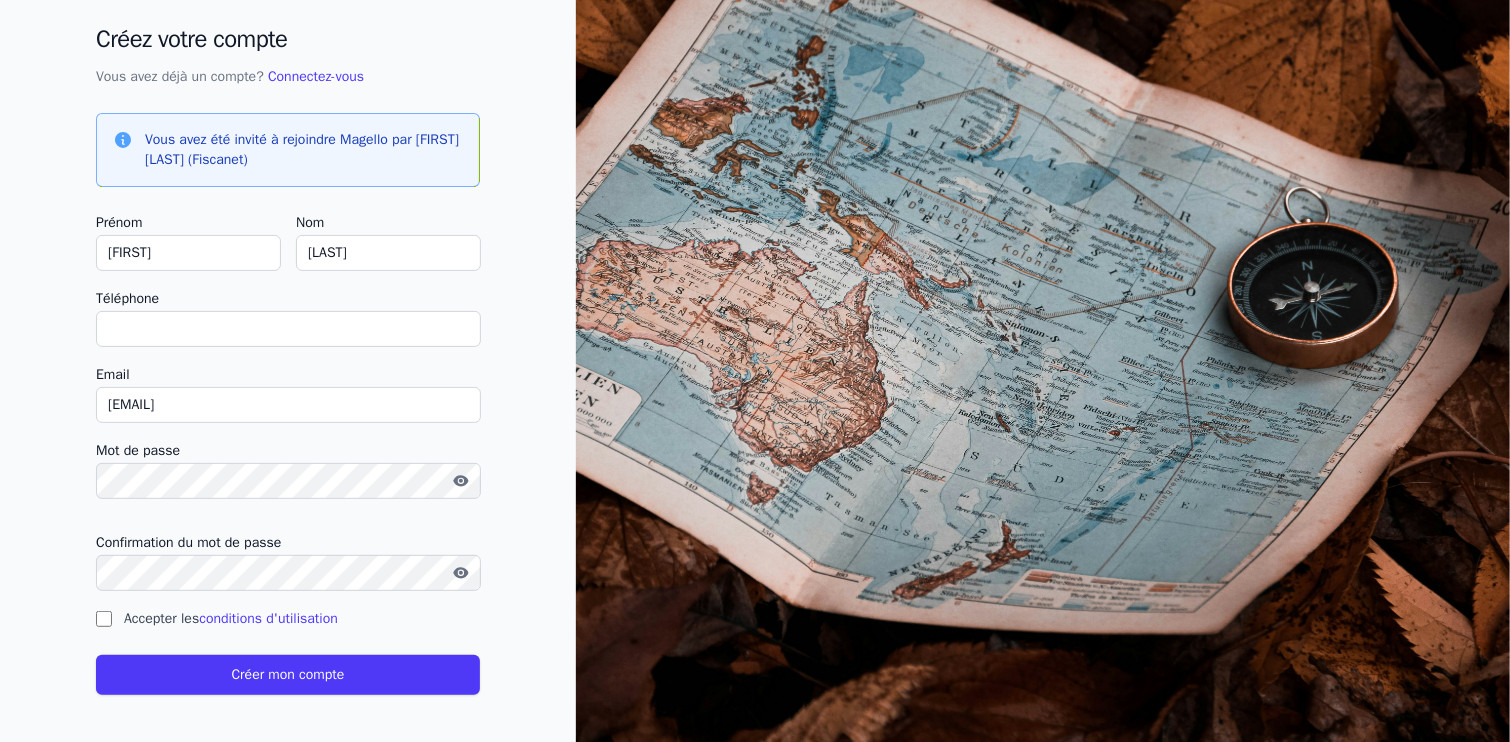 click on "Accepter les
conditions d'utilisation" at bounding box center (104, 619) 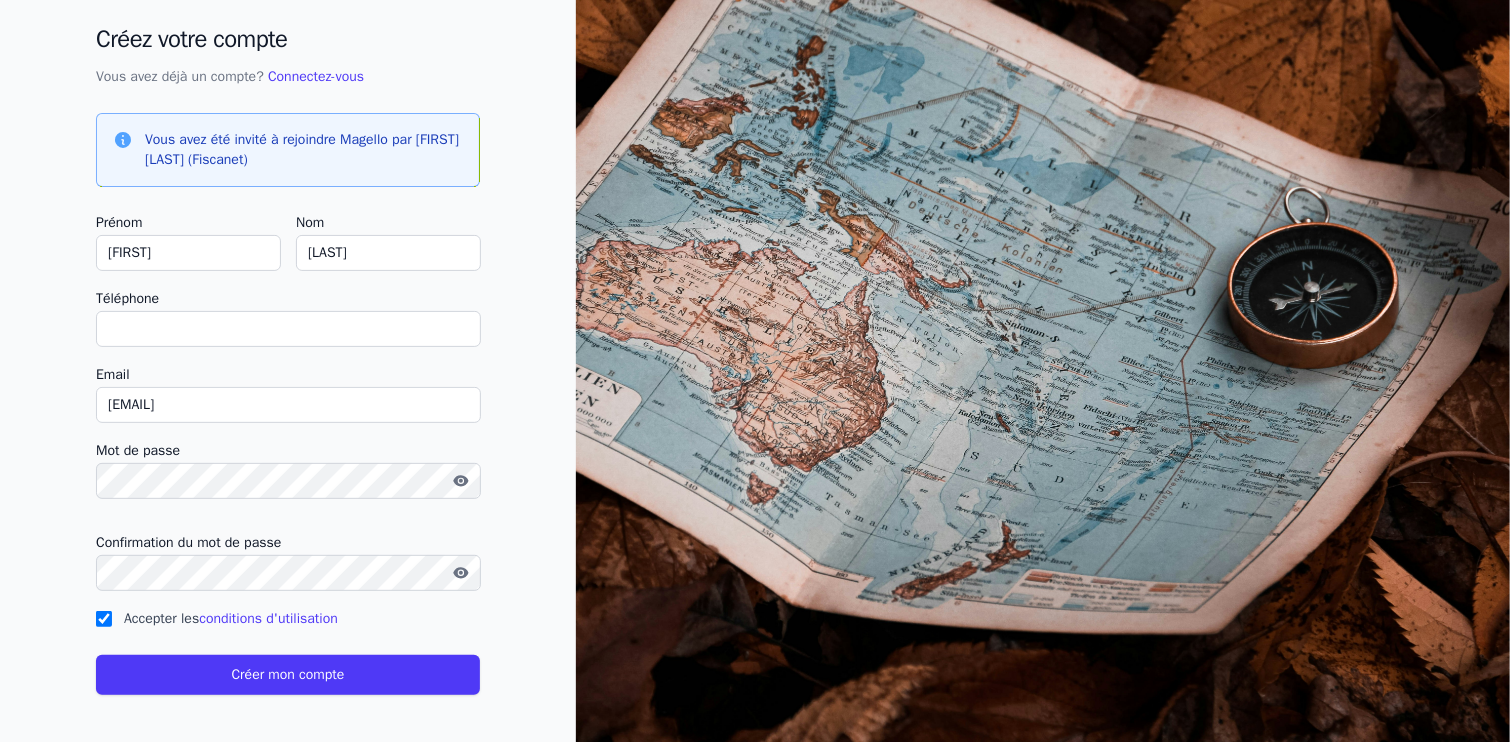 click on "Créer mon compte" at bounding box center [288, 675] 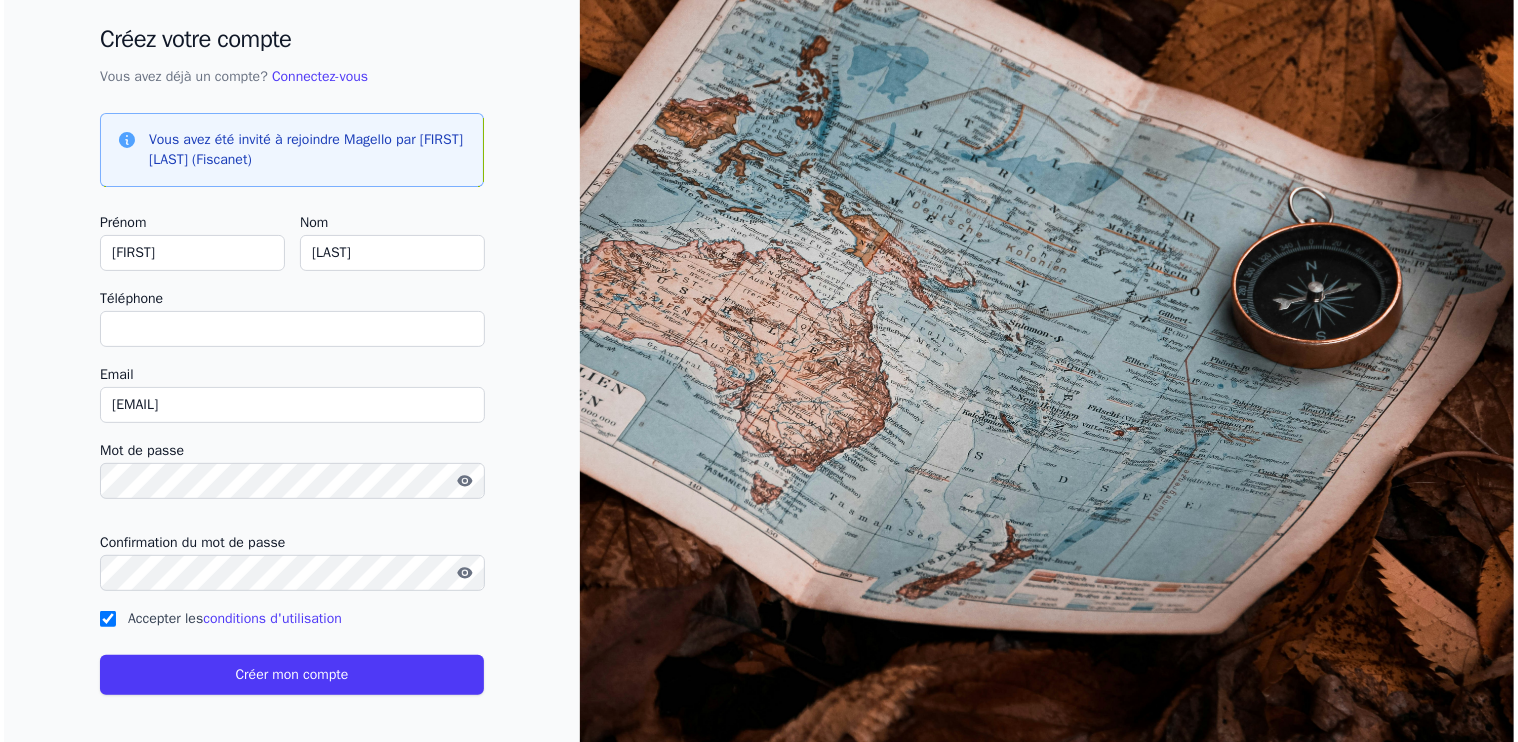 scroll, scrollTop: 0, scrollLeft: 0, axis: both 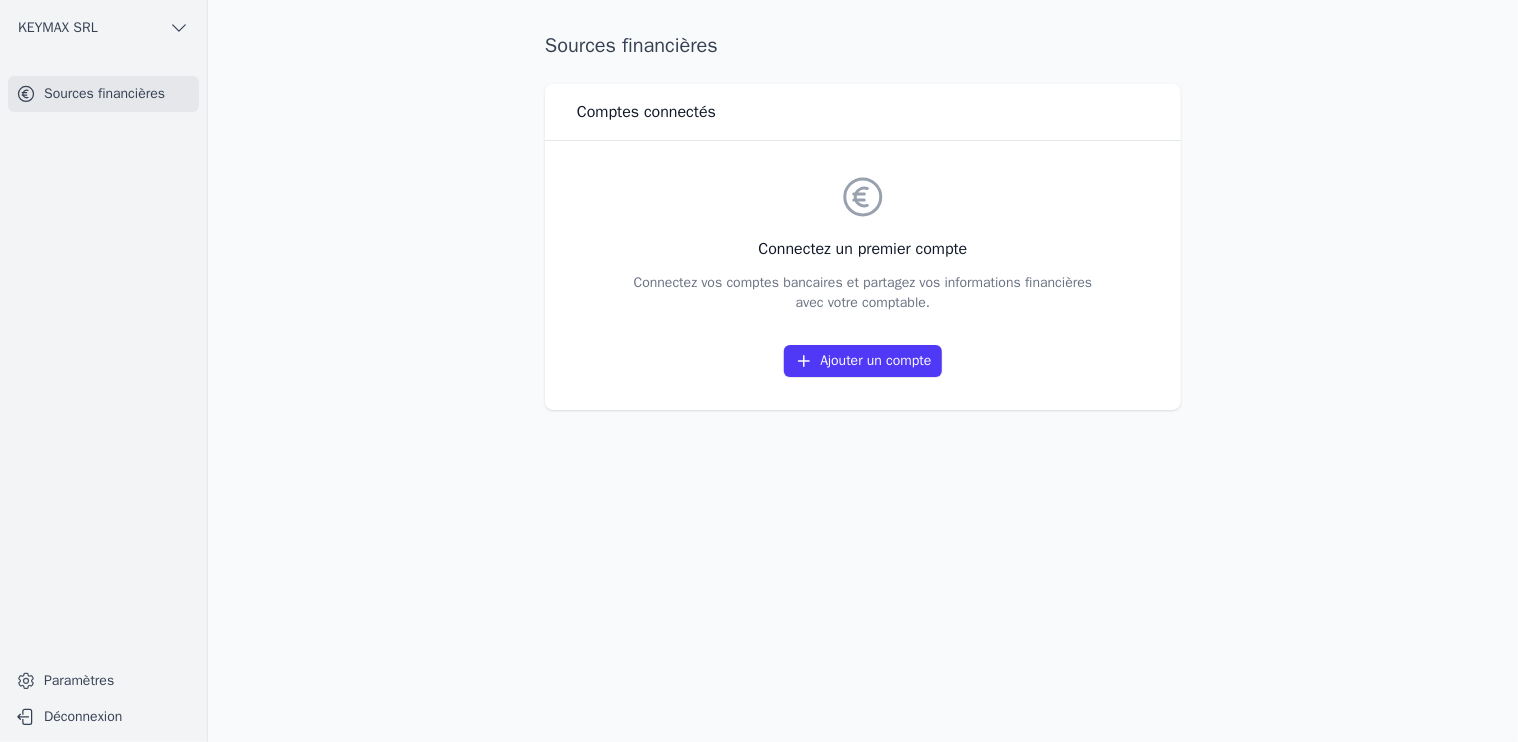 click on "Ajouter un compte" at bounding box center (862, 361) 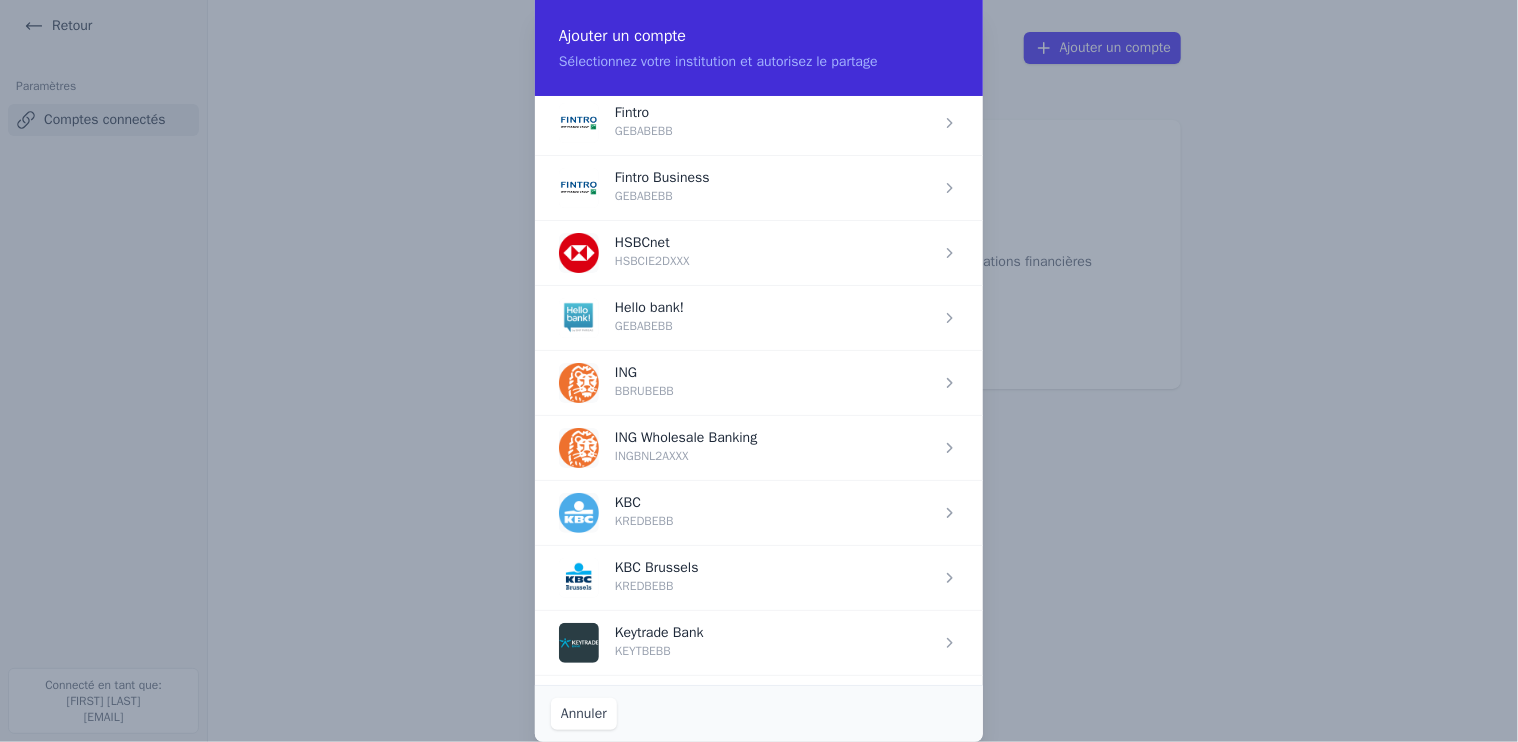 scroll, scrollTop: 1245, scrollLeft: 0, axis: vertical 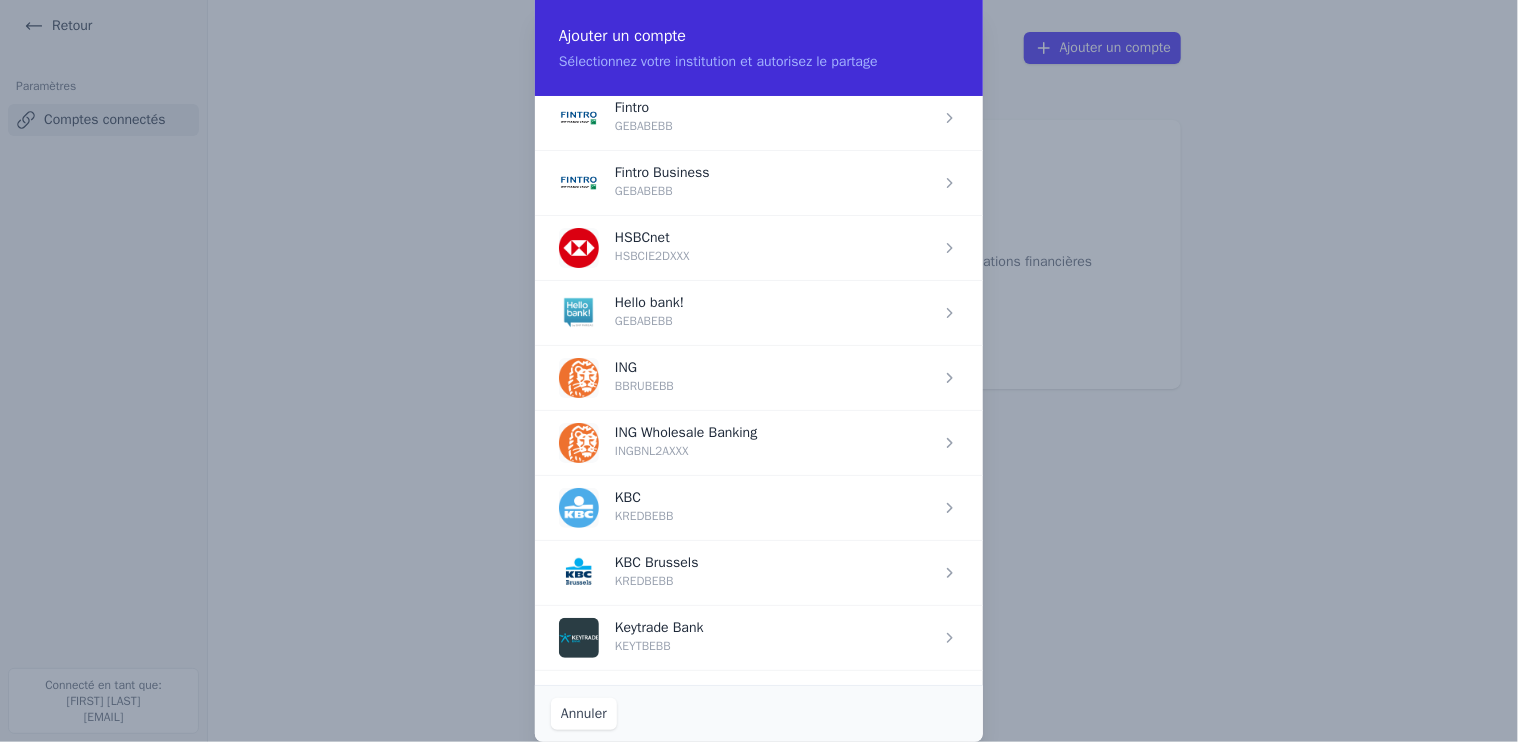 click at bounding box center [759, 572] 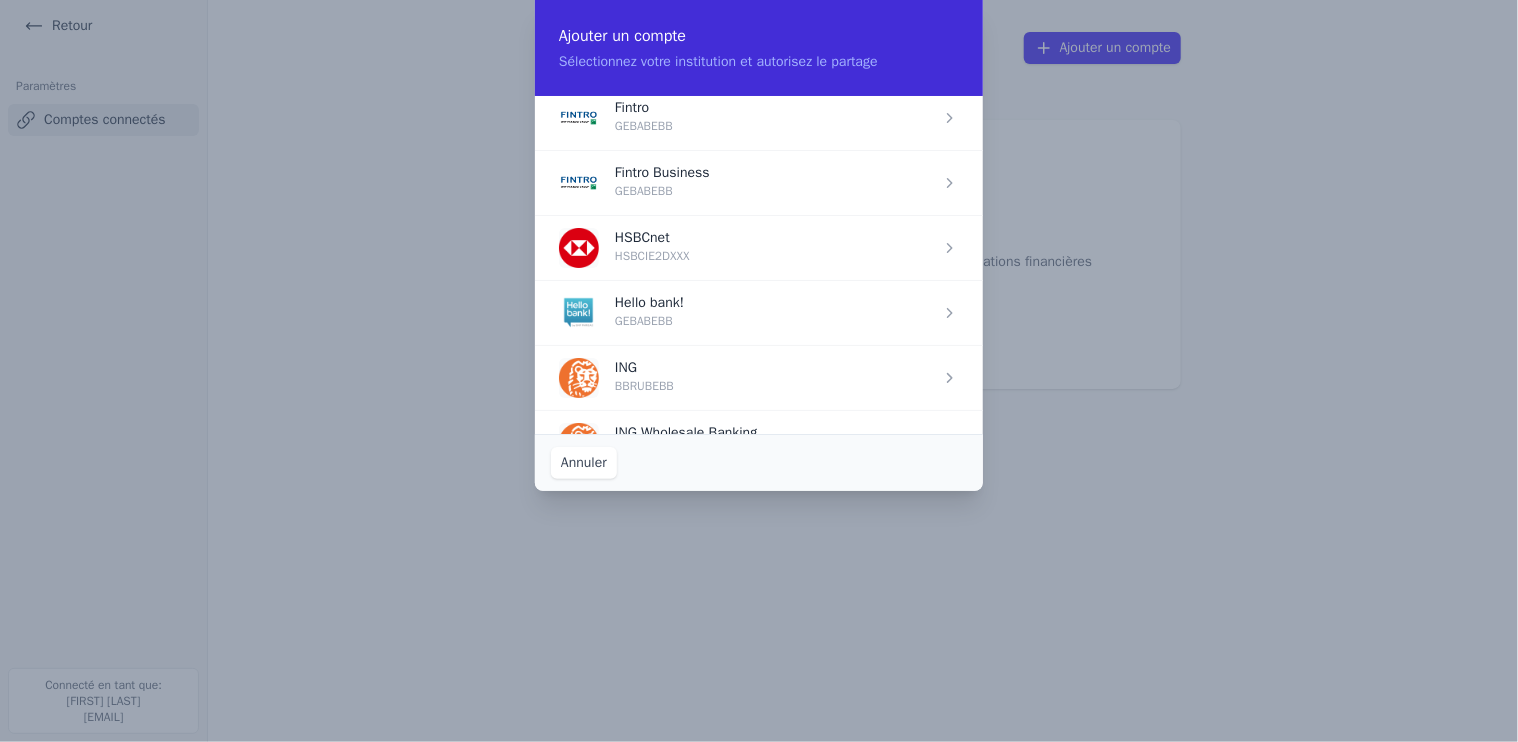 scroll, scrollTop: 0, scrollLeft: 0, axis: both 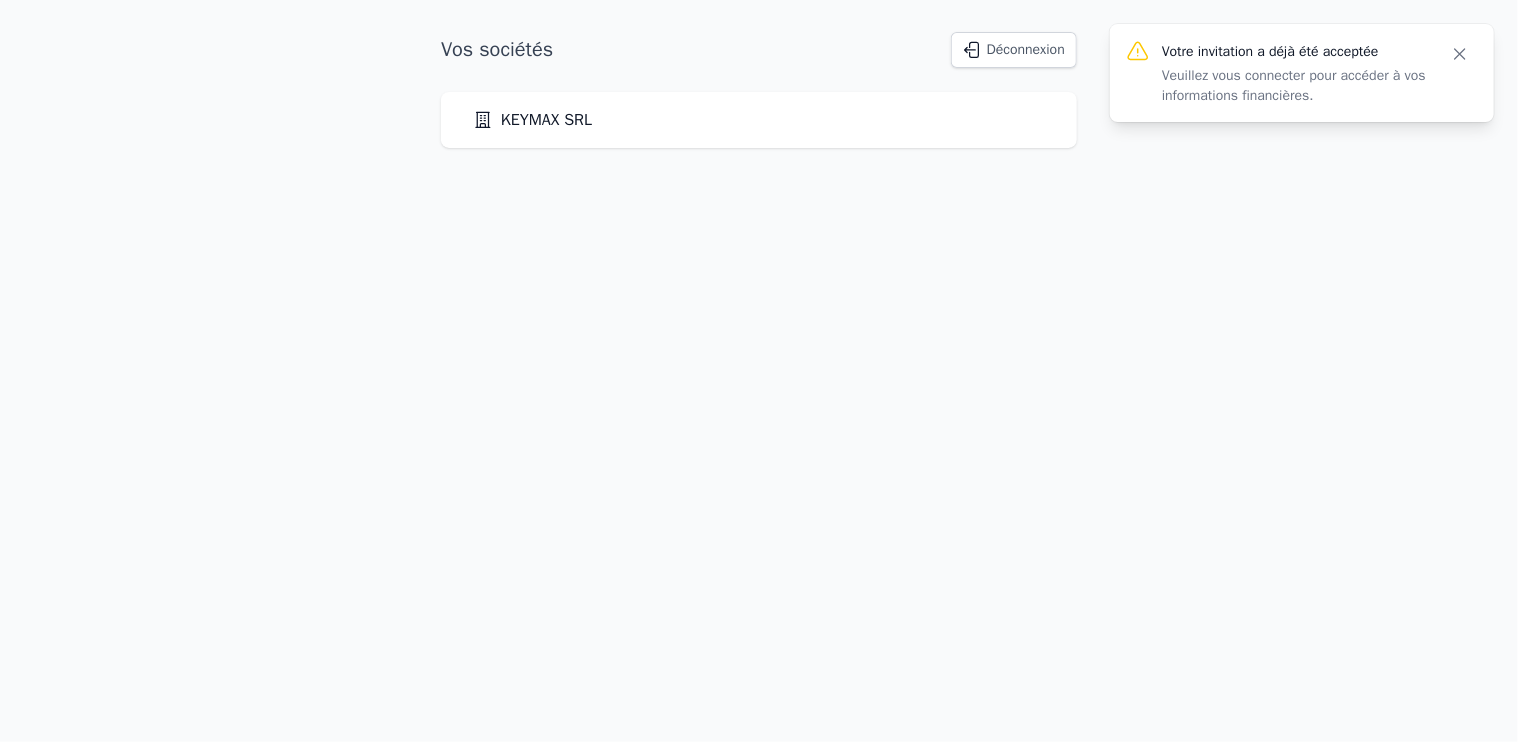 click on "KEYMAX SRL" at bounding box center (759, 120) 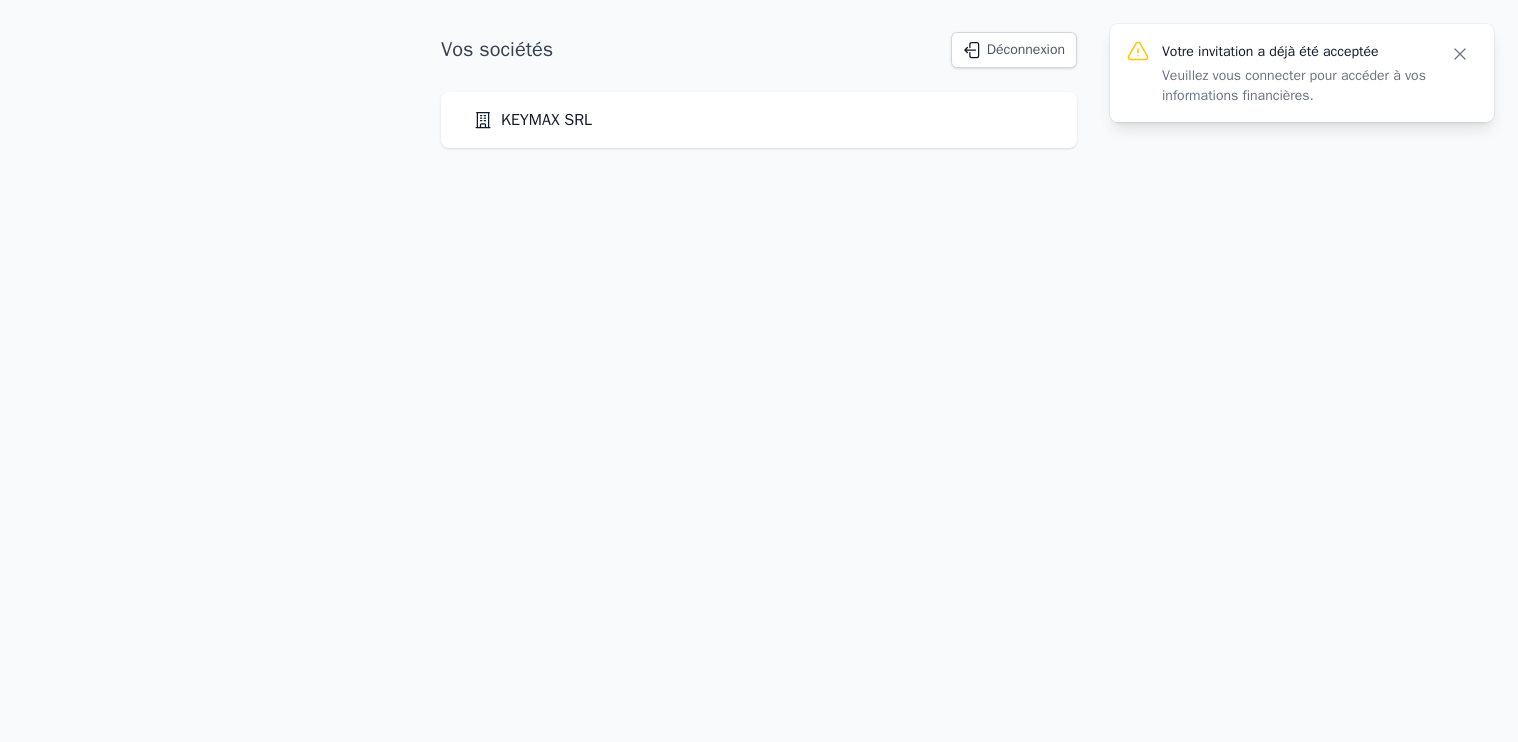 scroll, scrollTop: 0, scrollLeft: 0, axis: both 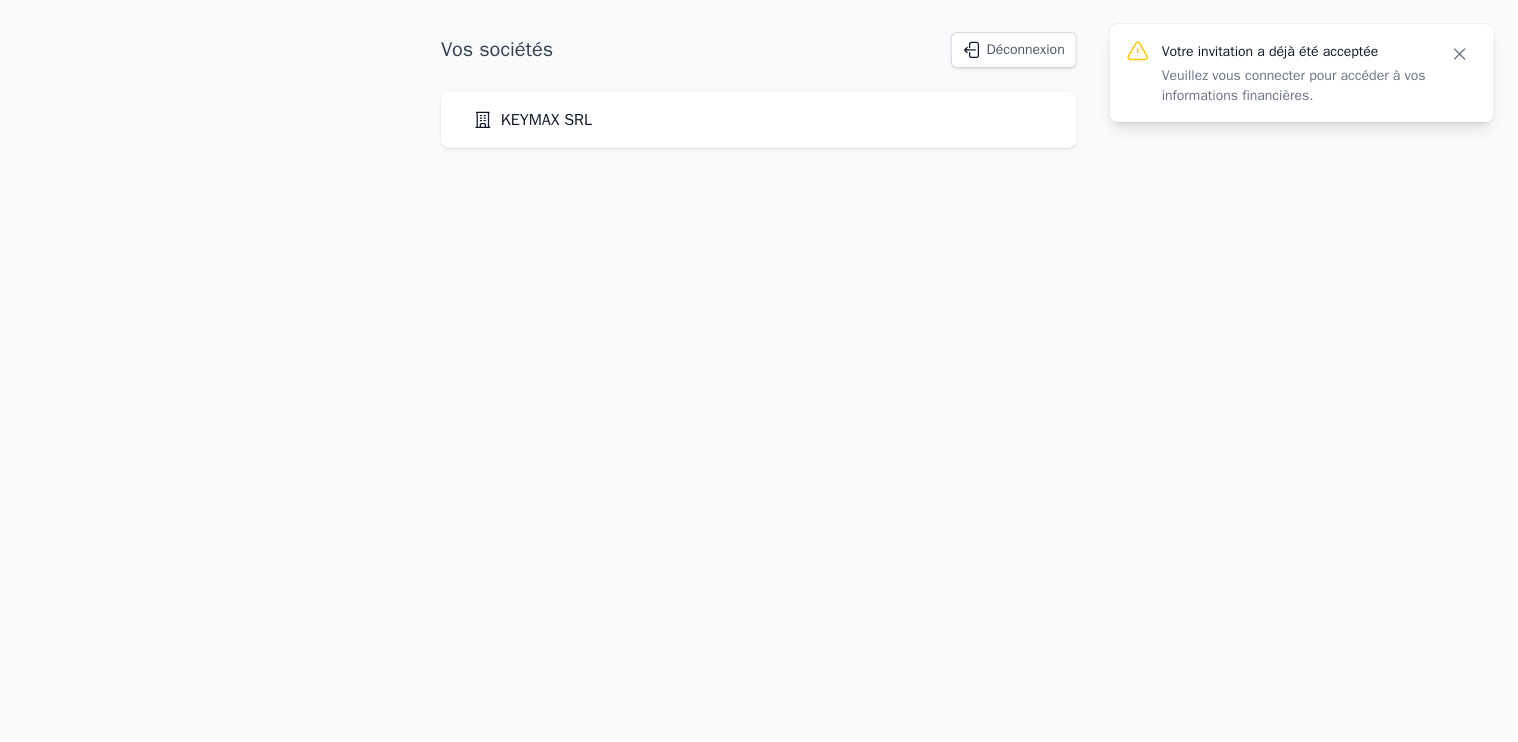 click on "KEYMAX SRL" at bounding box center (532, 120) 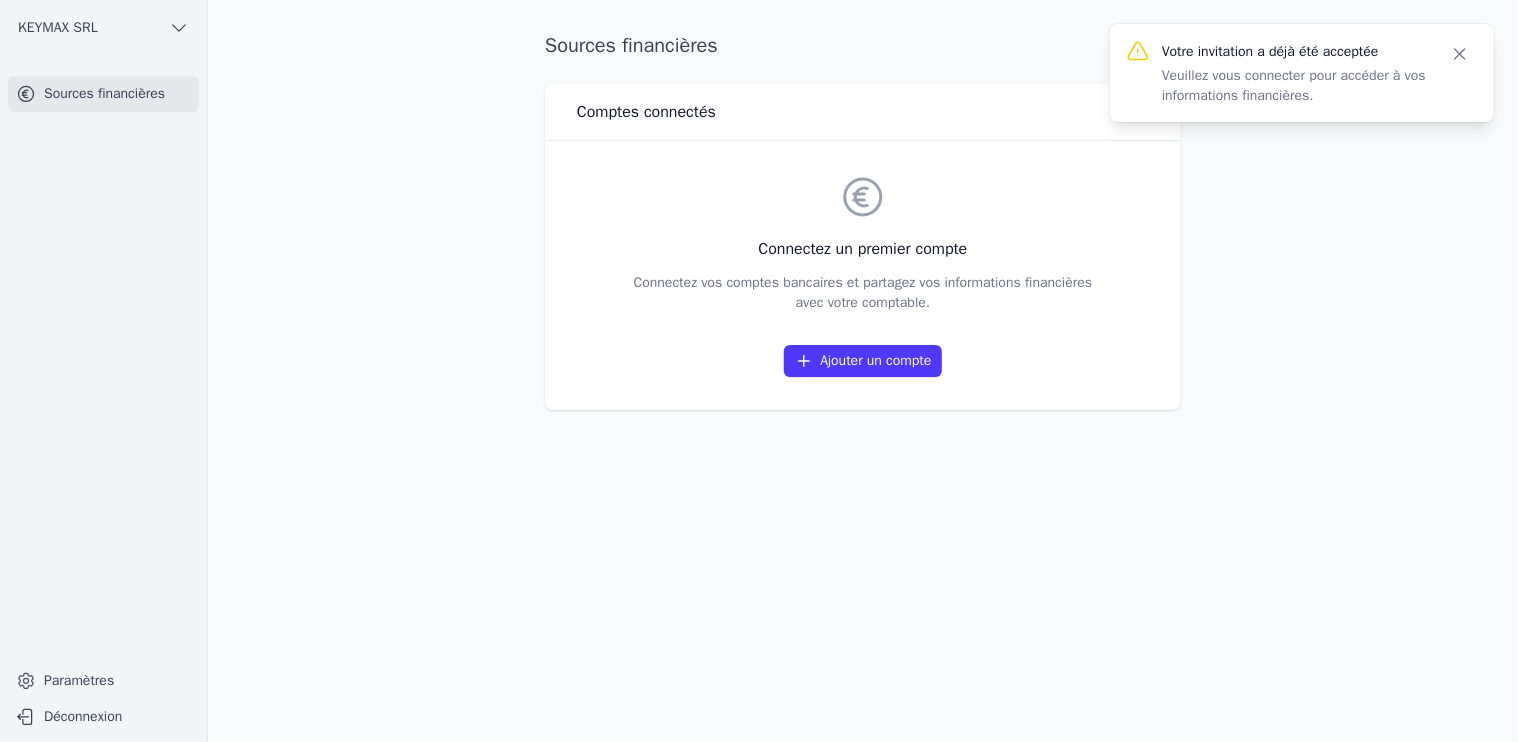 click on "Ajouter un compte" at bounding box center [862, 361] 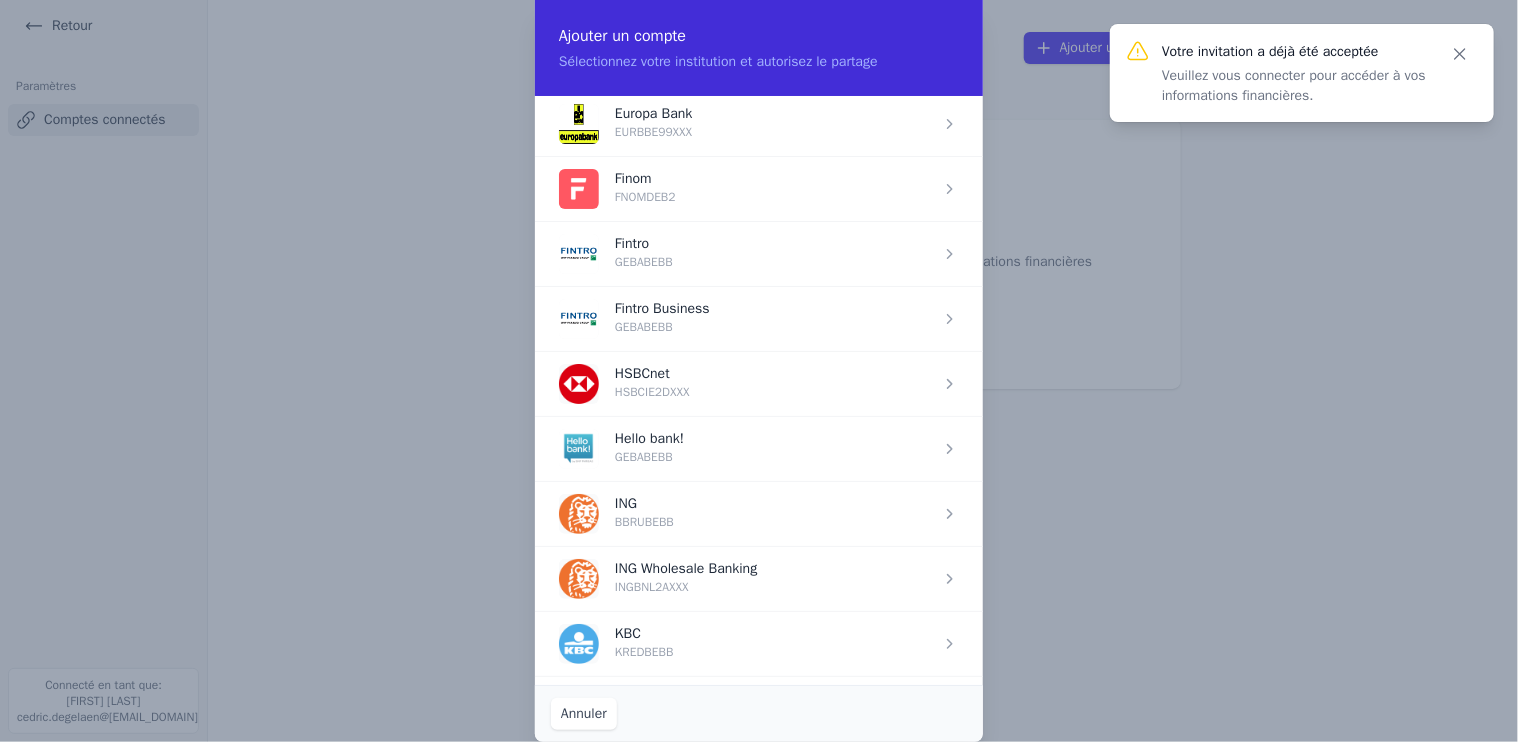 scroll, scrollTop: 1220, scrollLeft: 0, axis: vertical 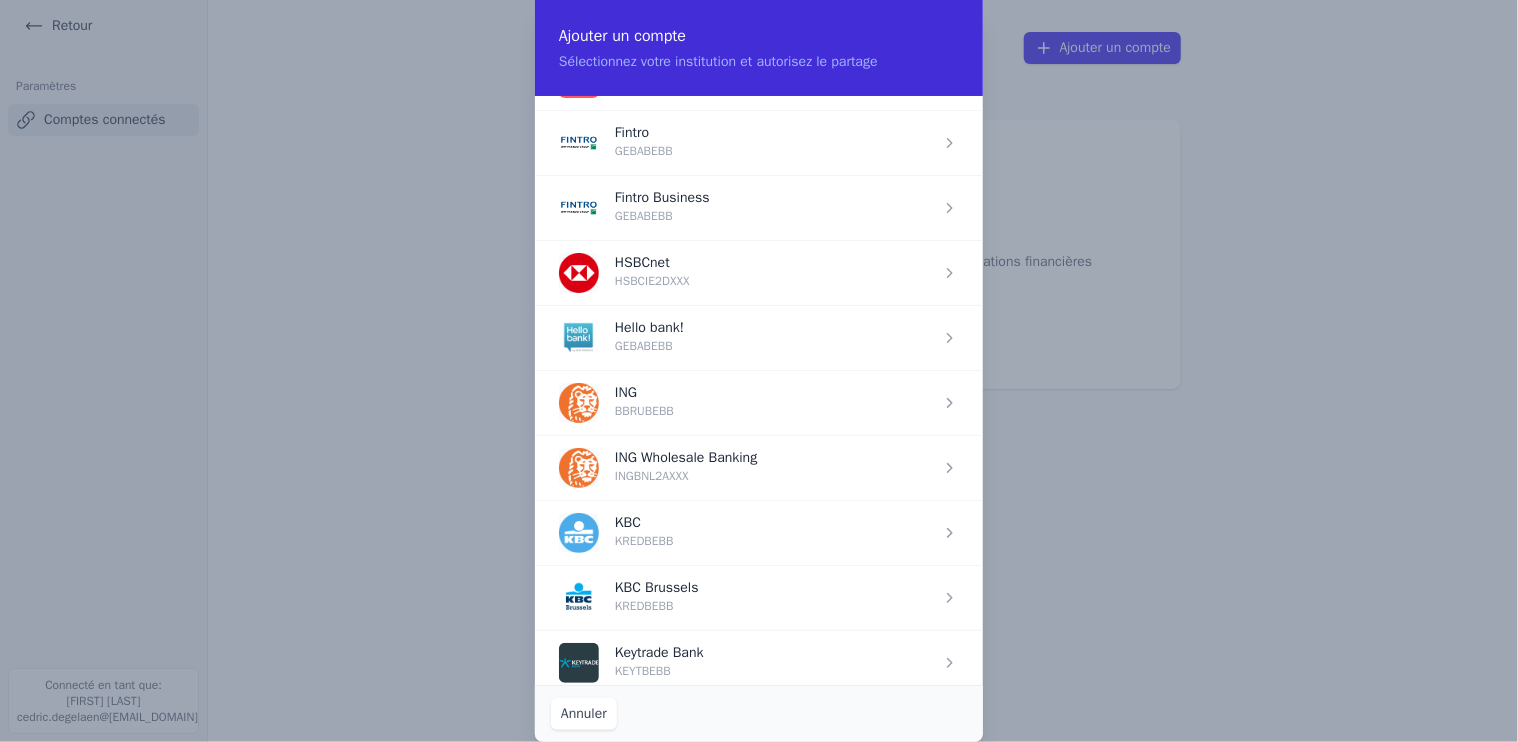 click at bounding box center [759, 597] 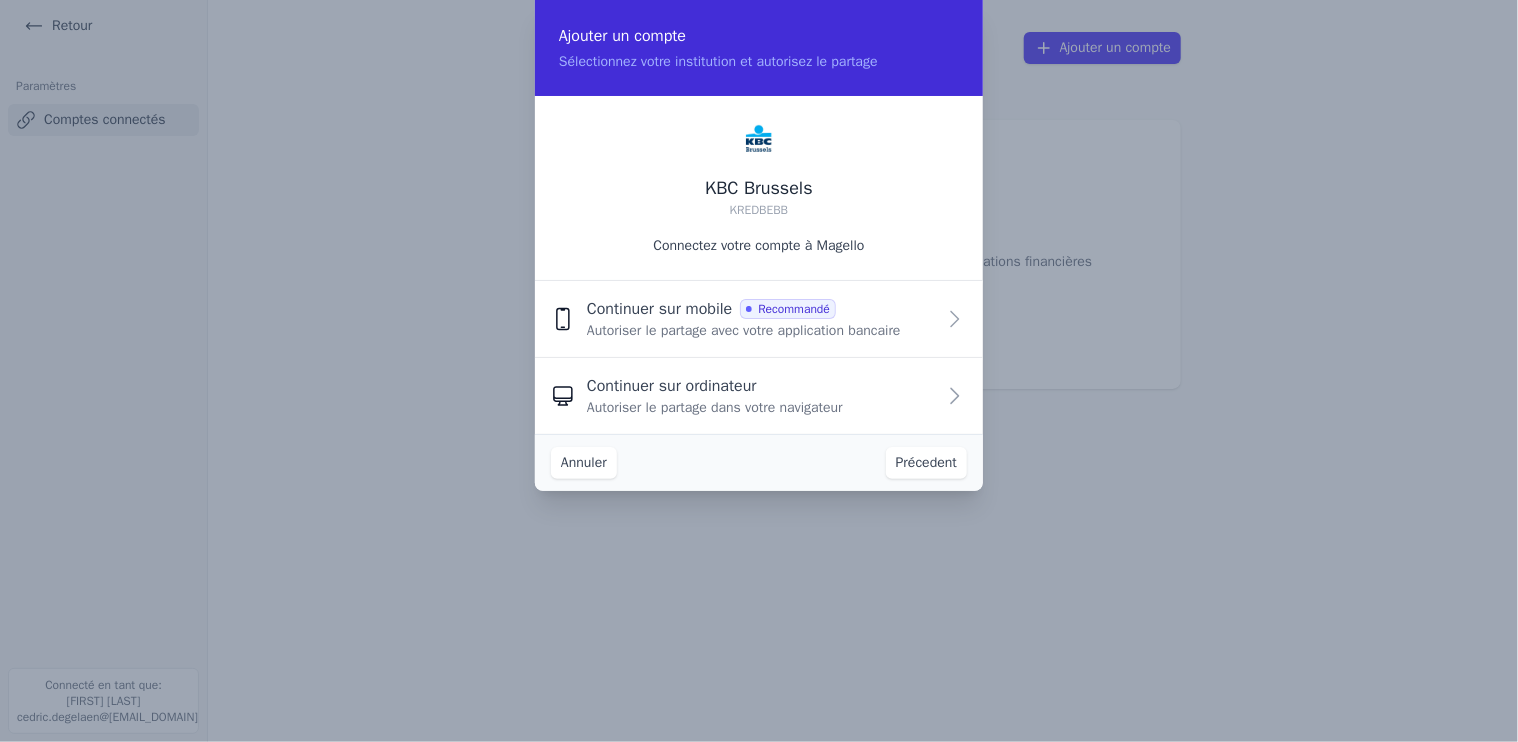 click on "Autoriser le partage avec votre application bancaire" at bounding box center (761, 331) 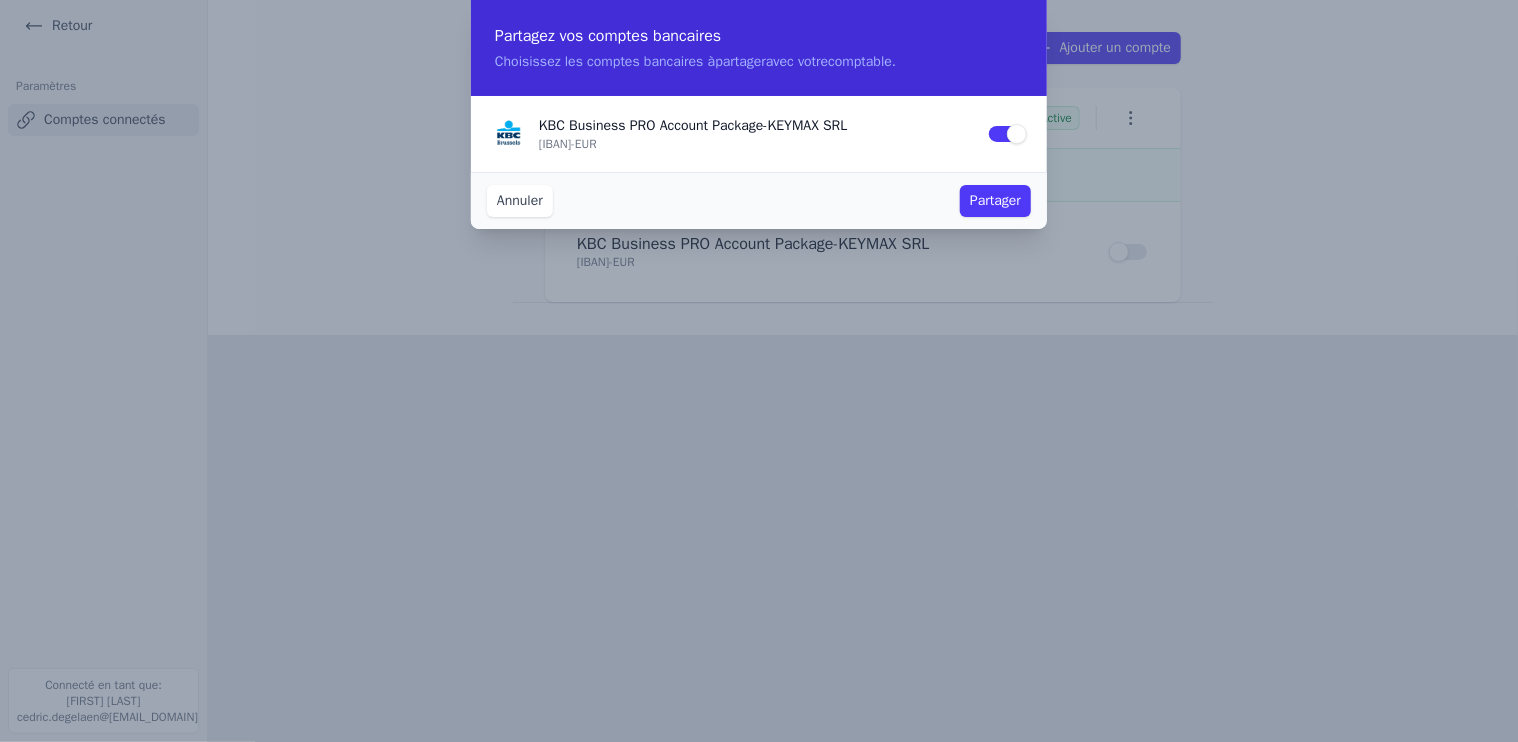 click on "Partager" at bounding box center (995, 201) 